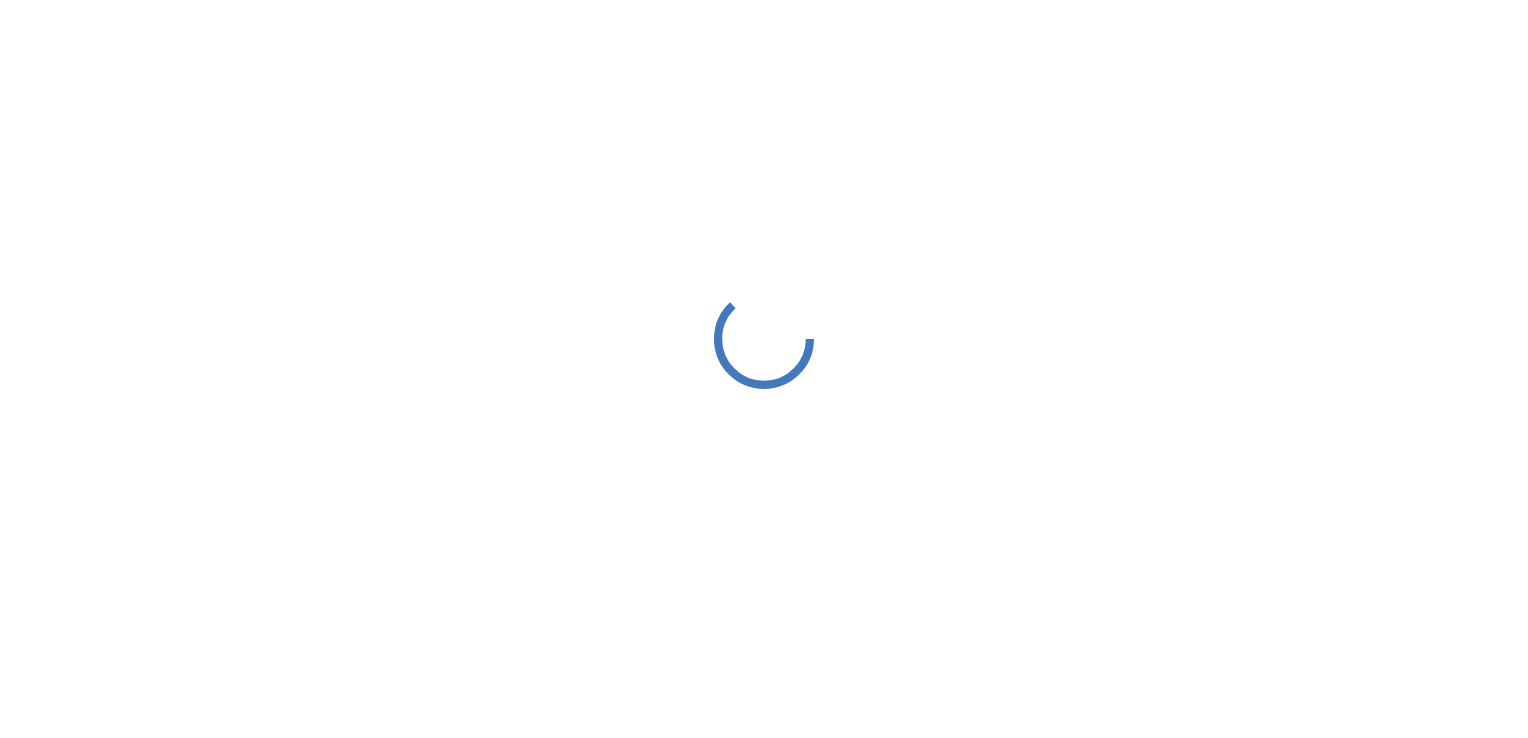 scroll, scrollTop: 0, scrollLeft: 0, axis: both 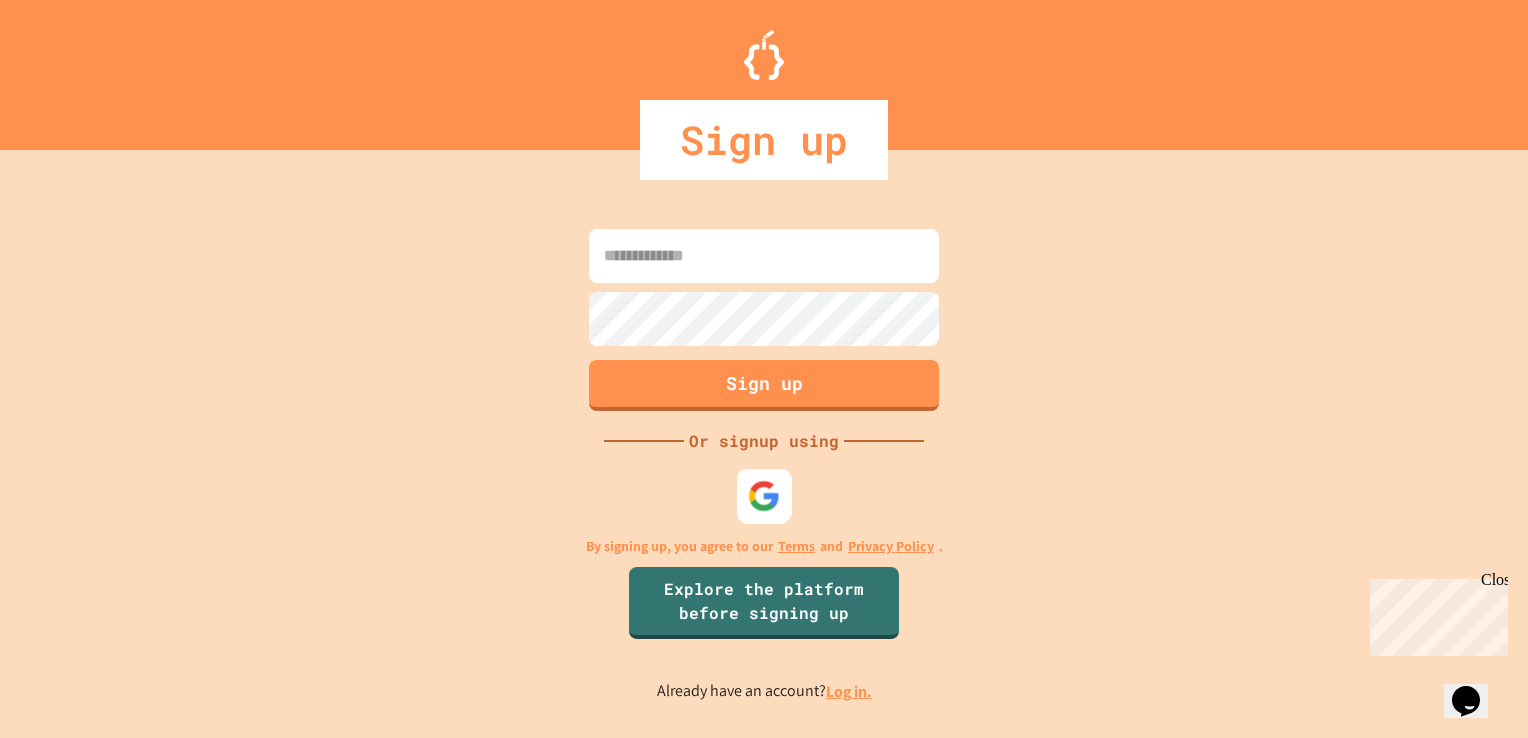 click at bounding box center [764, 496] 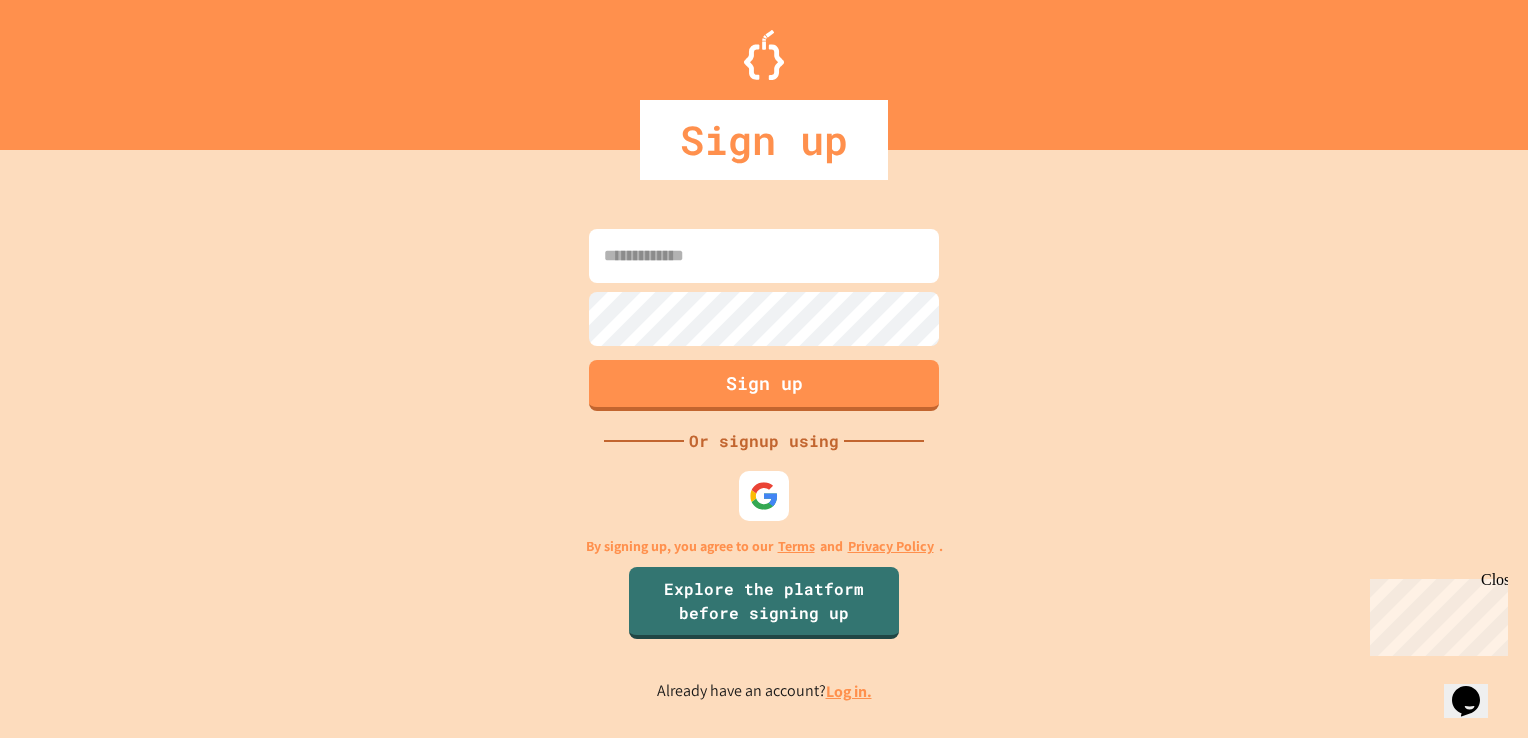 click at bounding box center (764, 256) 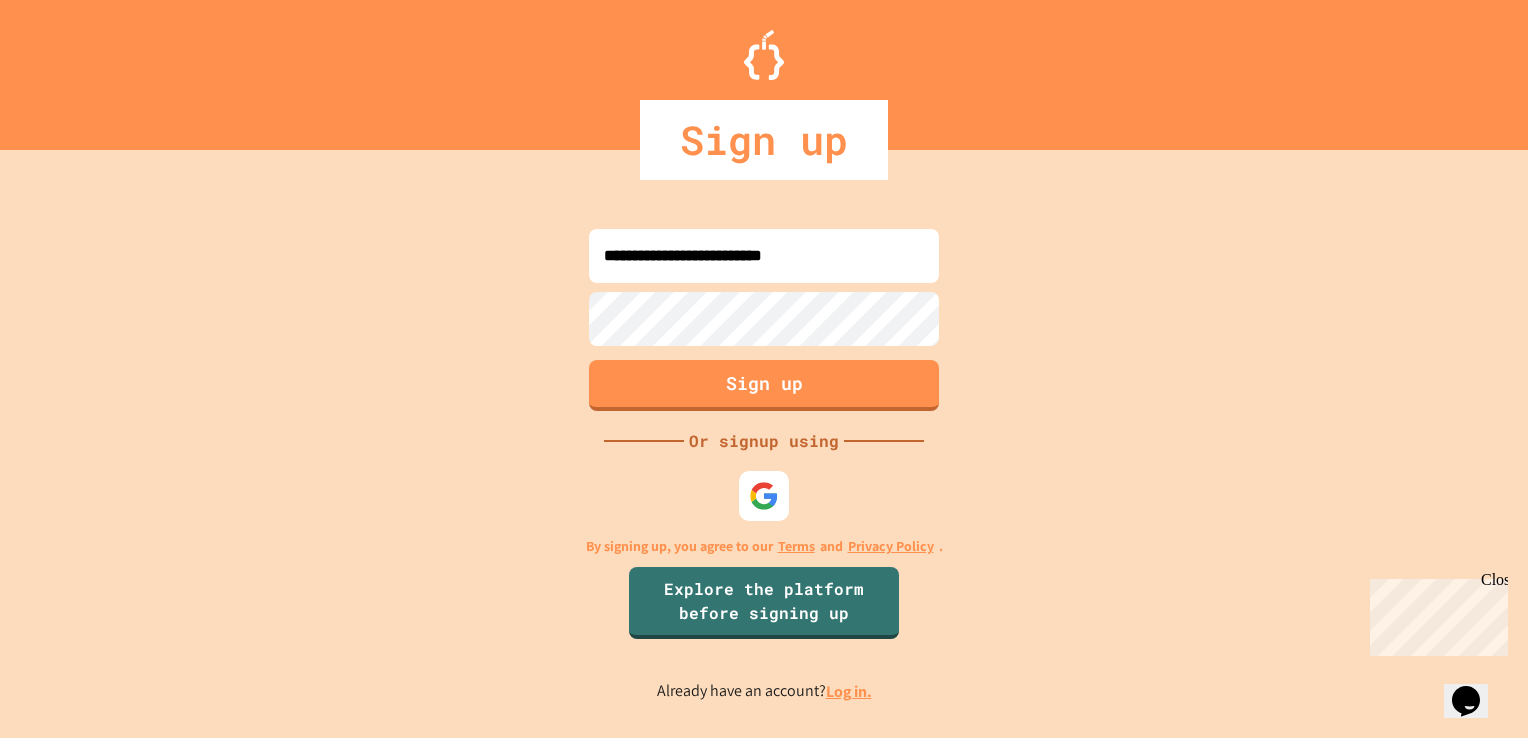 type on "**********" 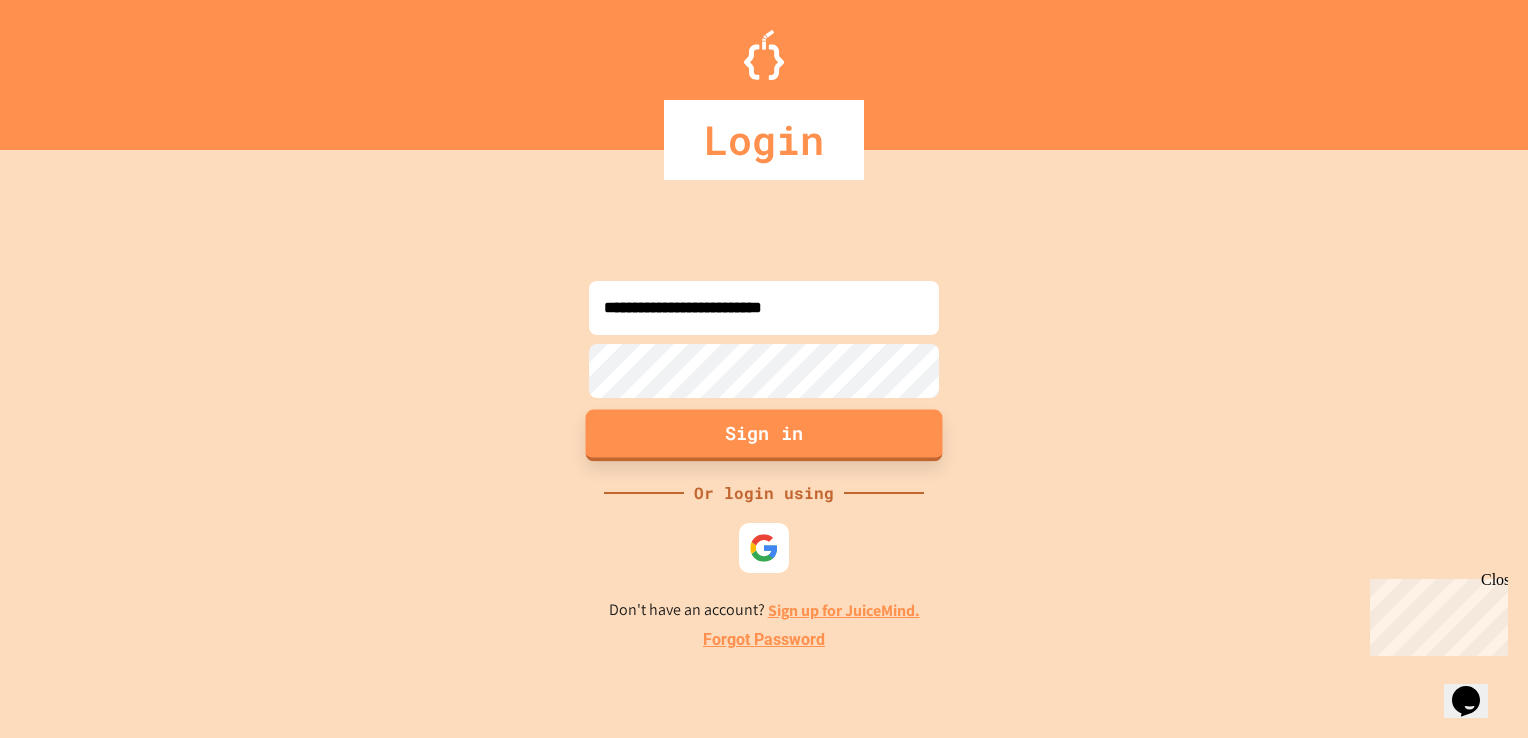 click on "Sign in" at bounding box center (764, 435) 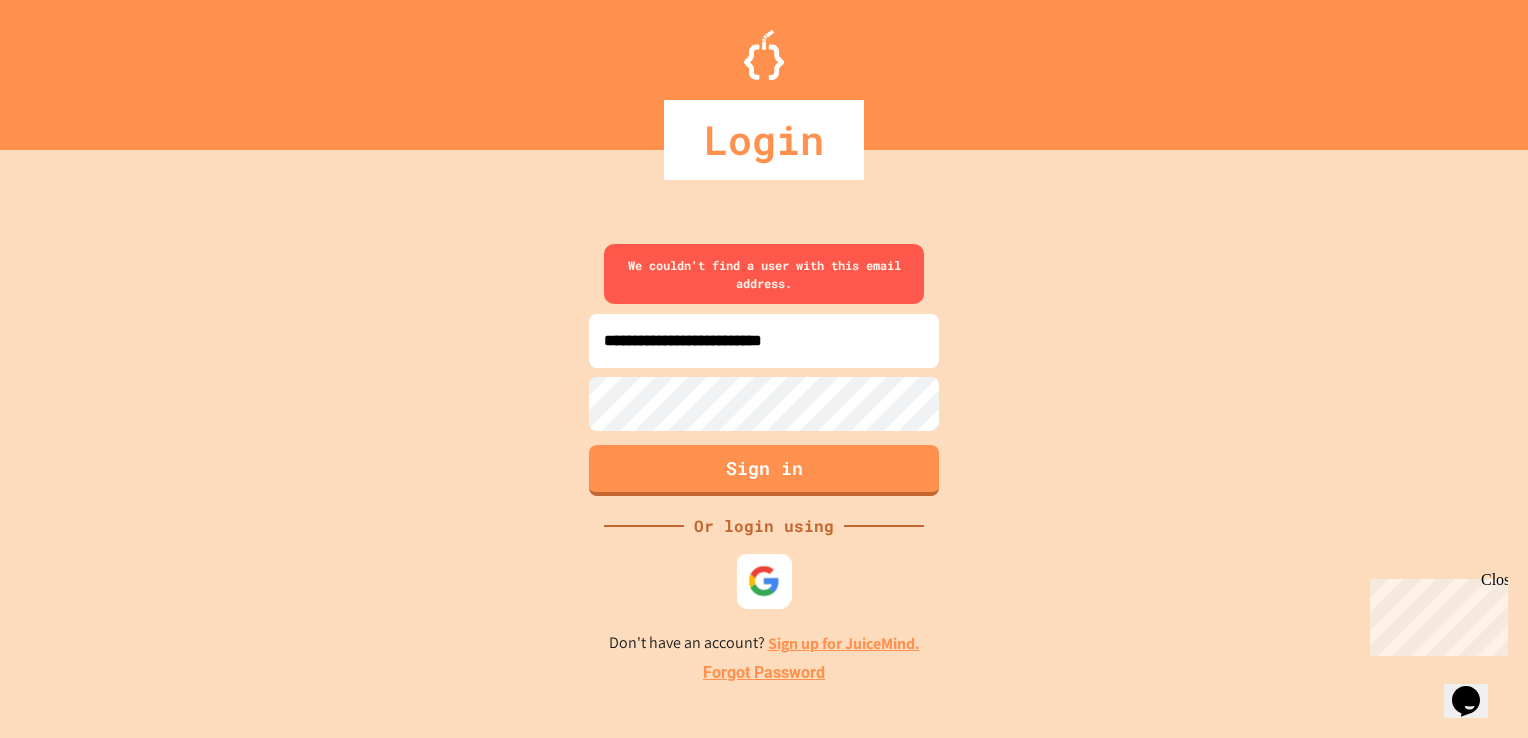click at bounding box center [764, 580] 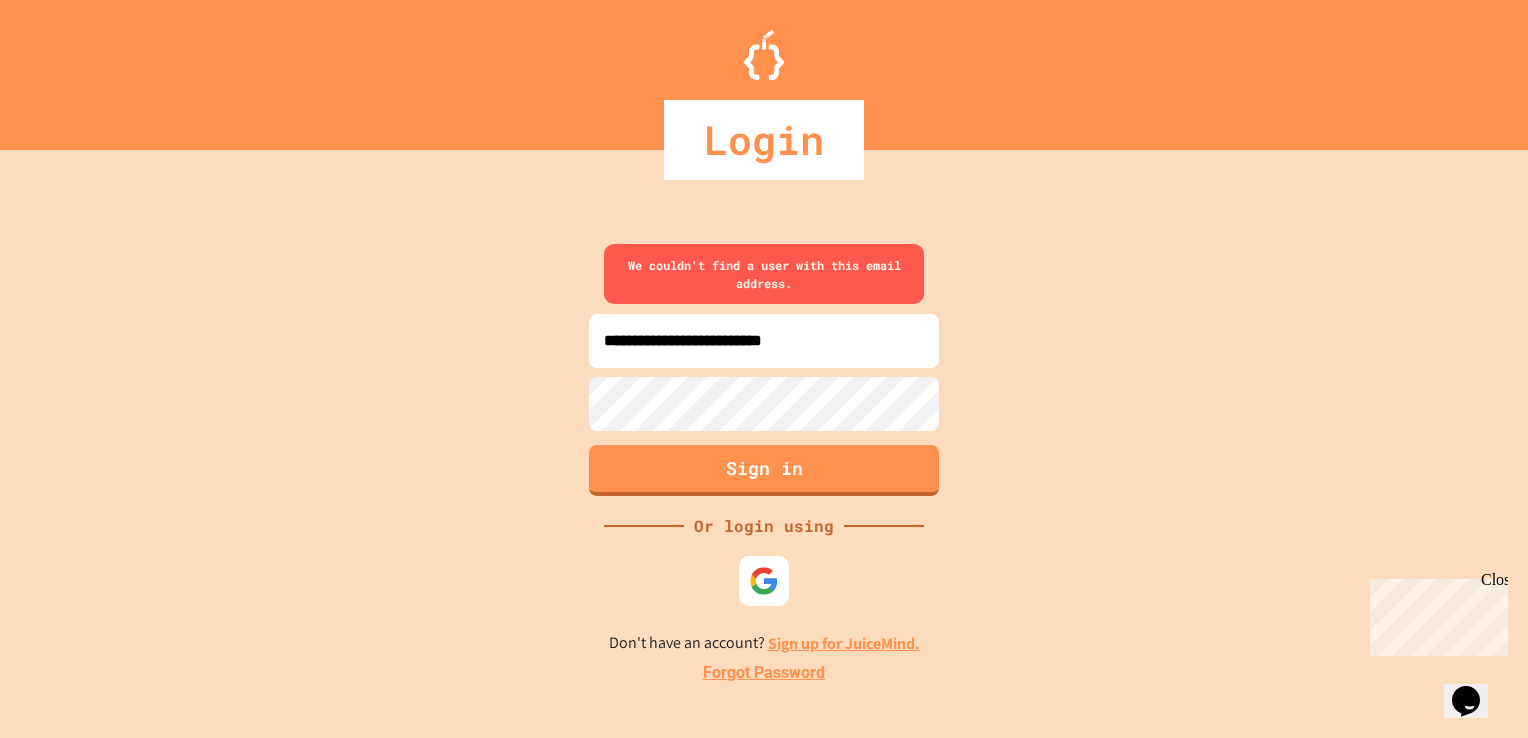 drag, startPoint x: 600, startPoint y: 338, endPoint x: 1138, endPoint y: 286, distance: 540.50714 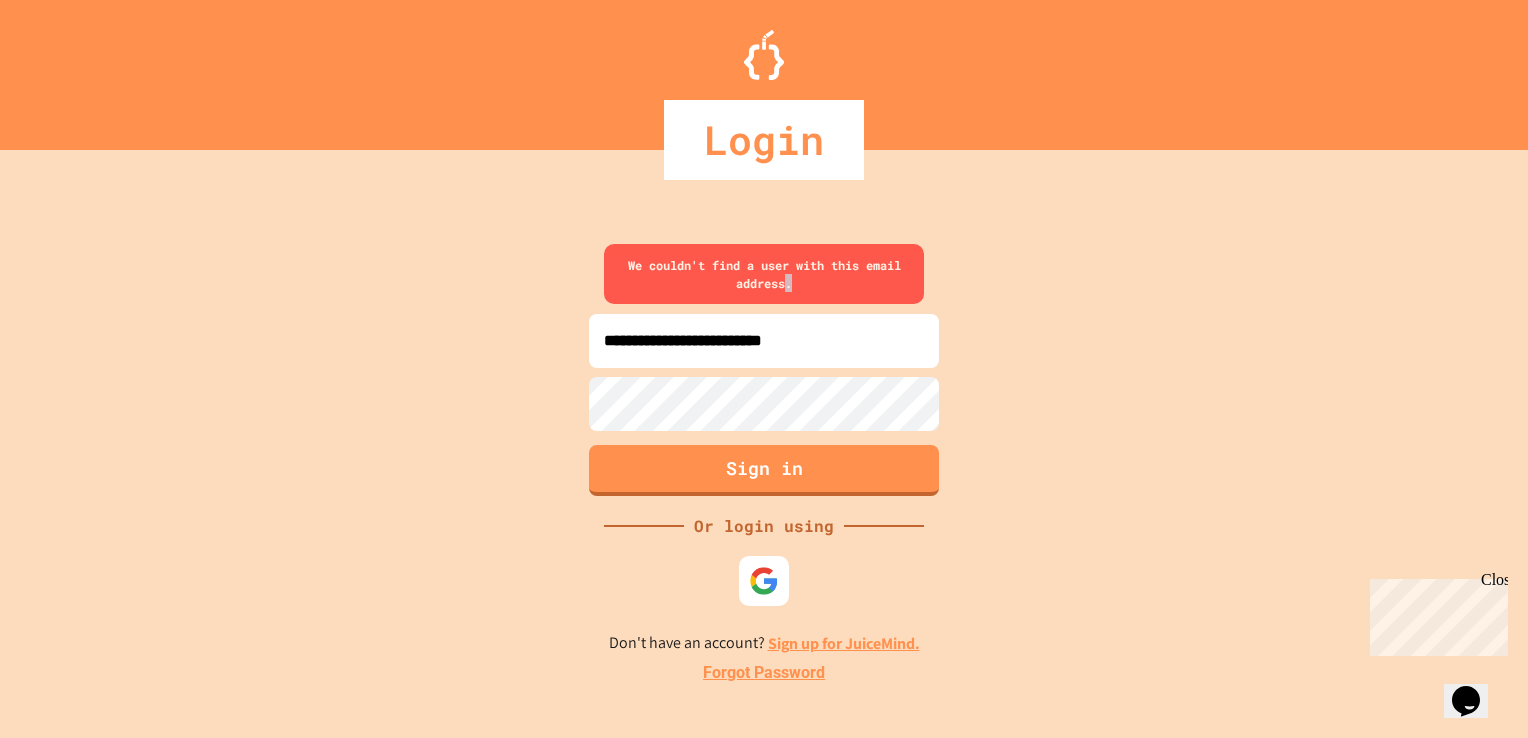 drag, startPoint x: 636, startPoint y: 309, endPoint x: 690, endPoint y: 346, distance: 65.459915 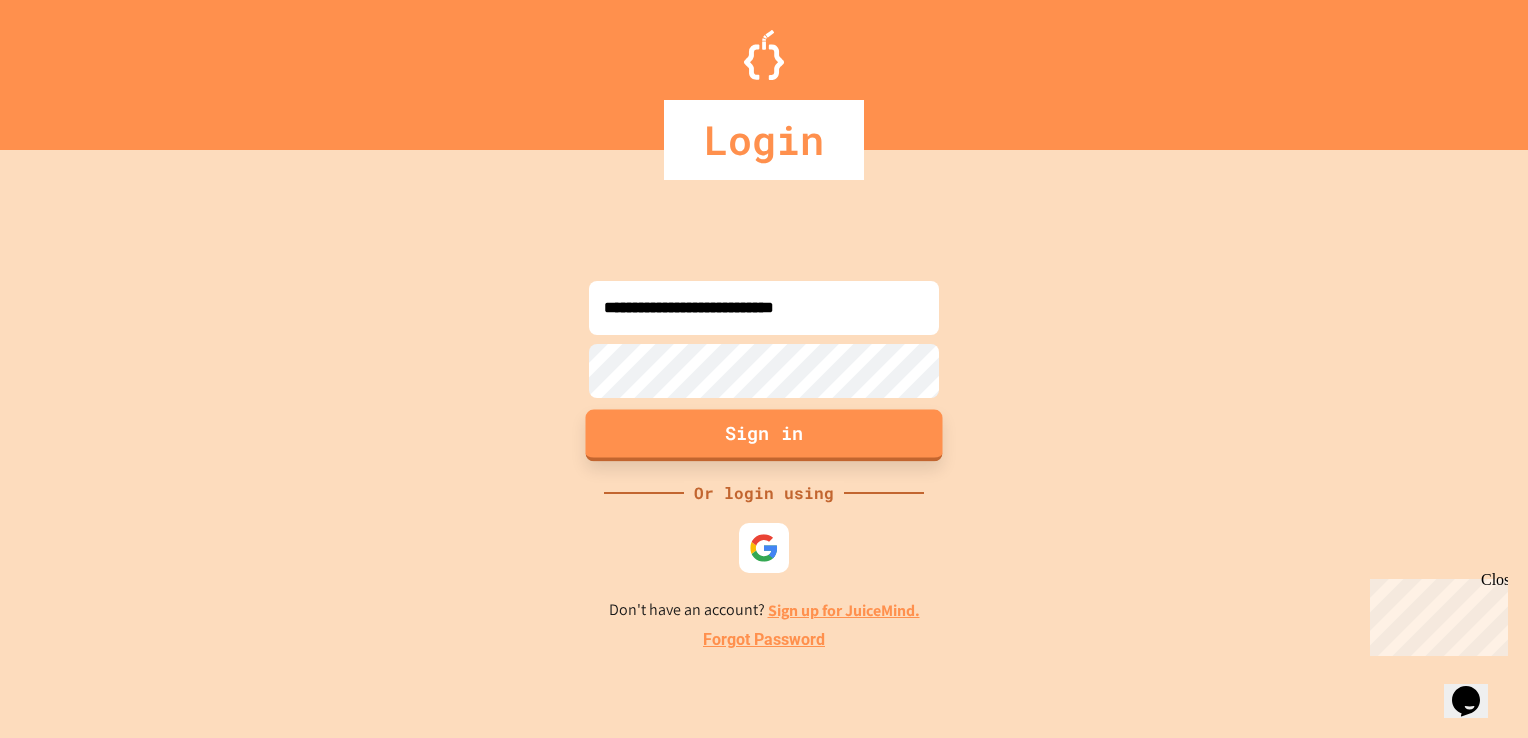 type on "**********" 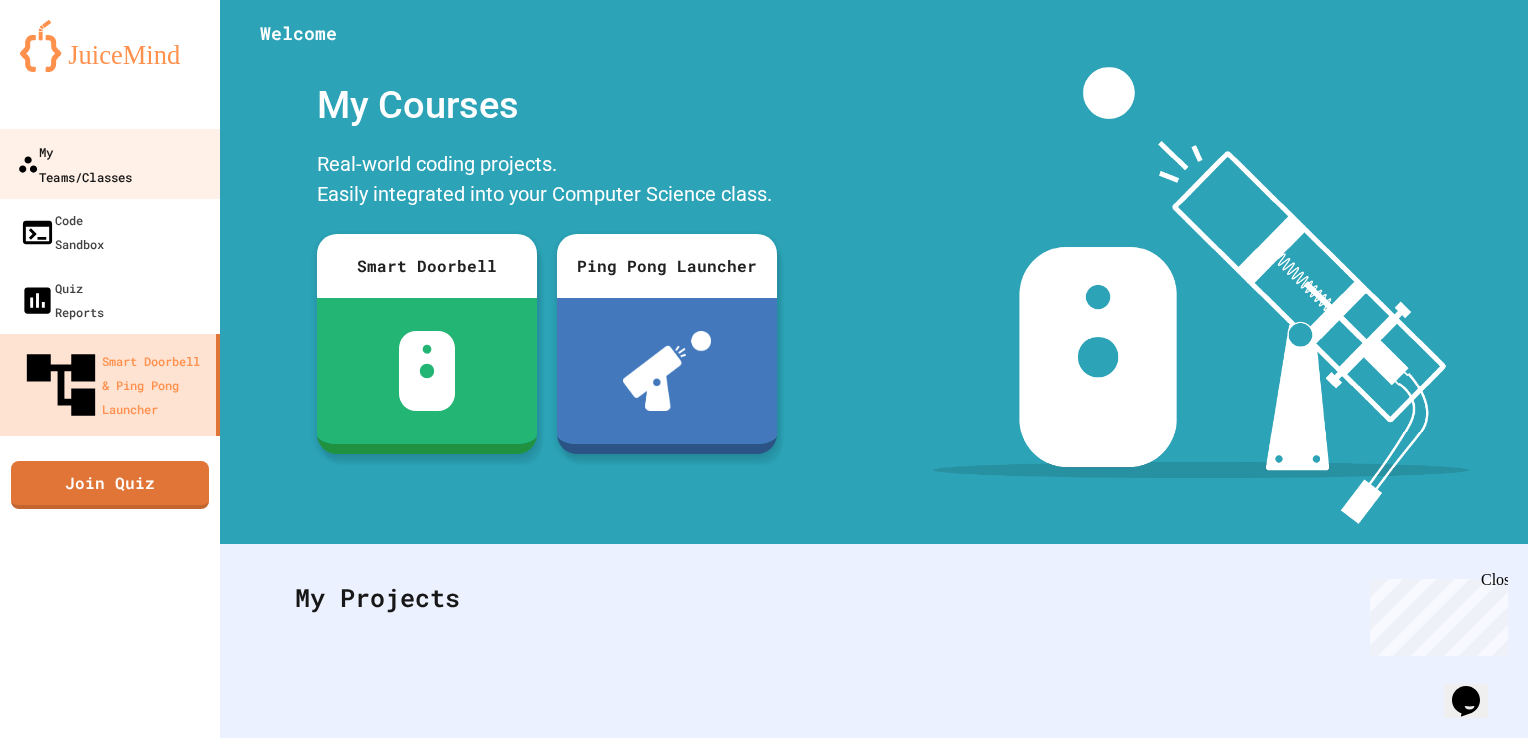 click on "My Teams/Classes" at bounding box center (74, 163) 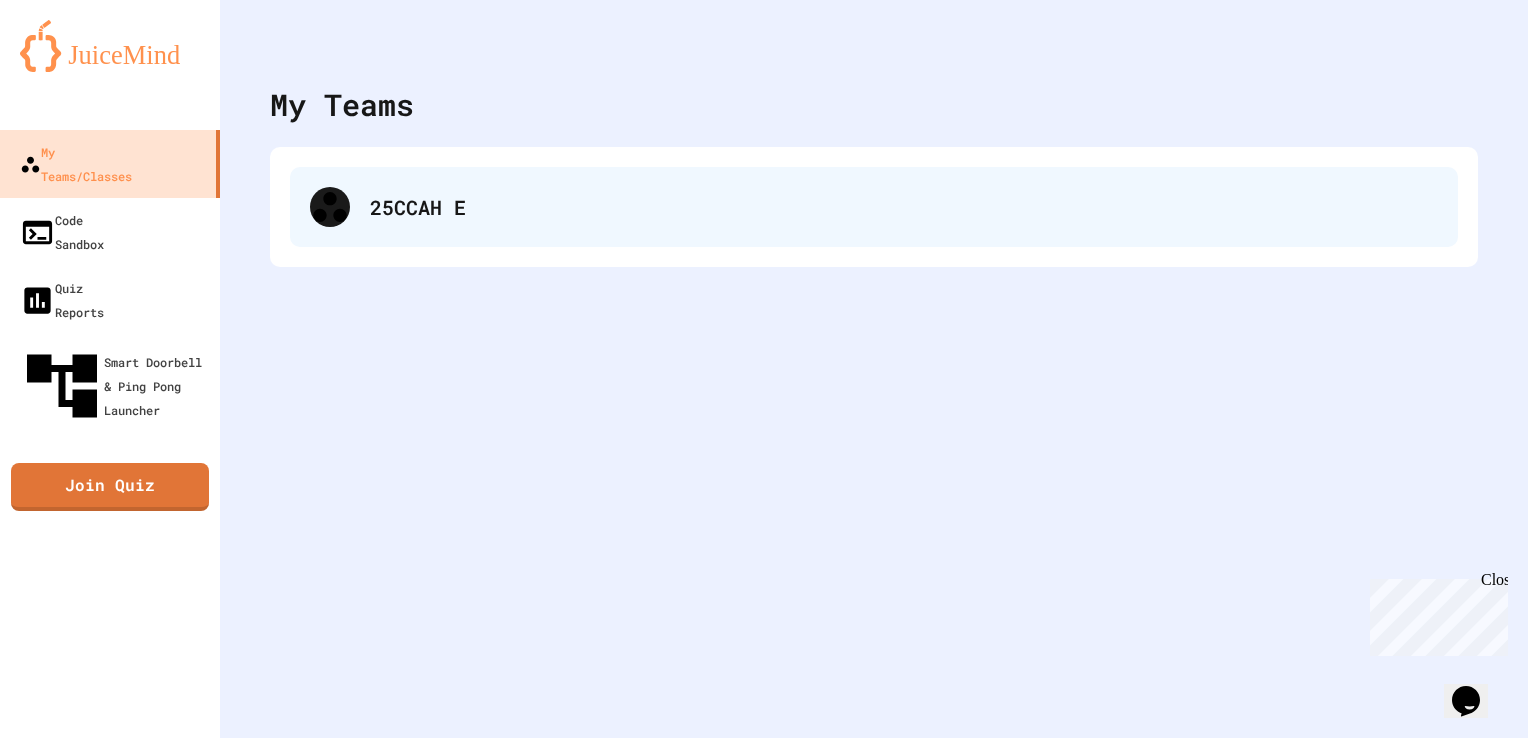click on "25CCAH E" at bounding box center (904, 207) 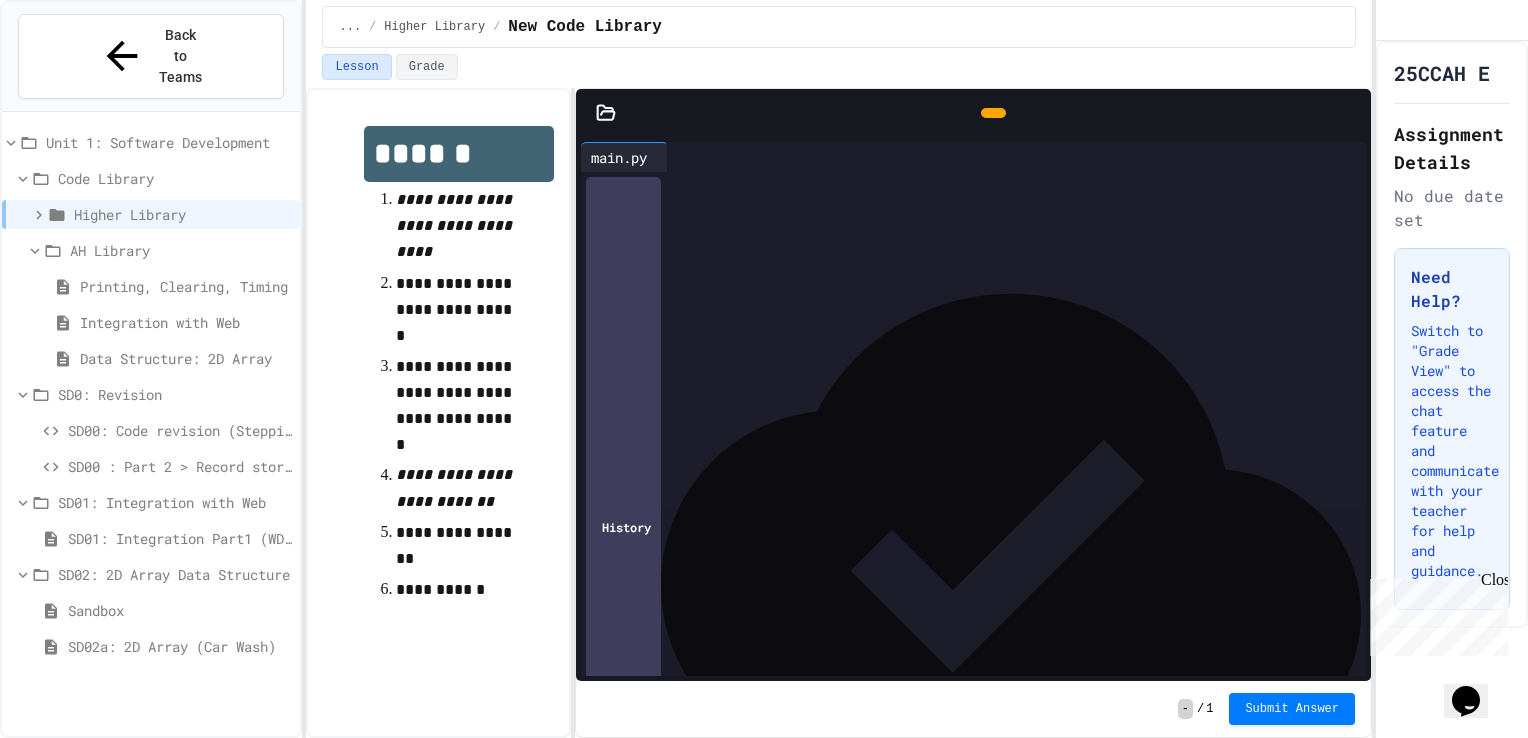 click on "SD00: Code revision (Stepping Out)" at bounding box center [151, 434] 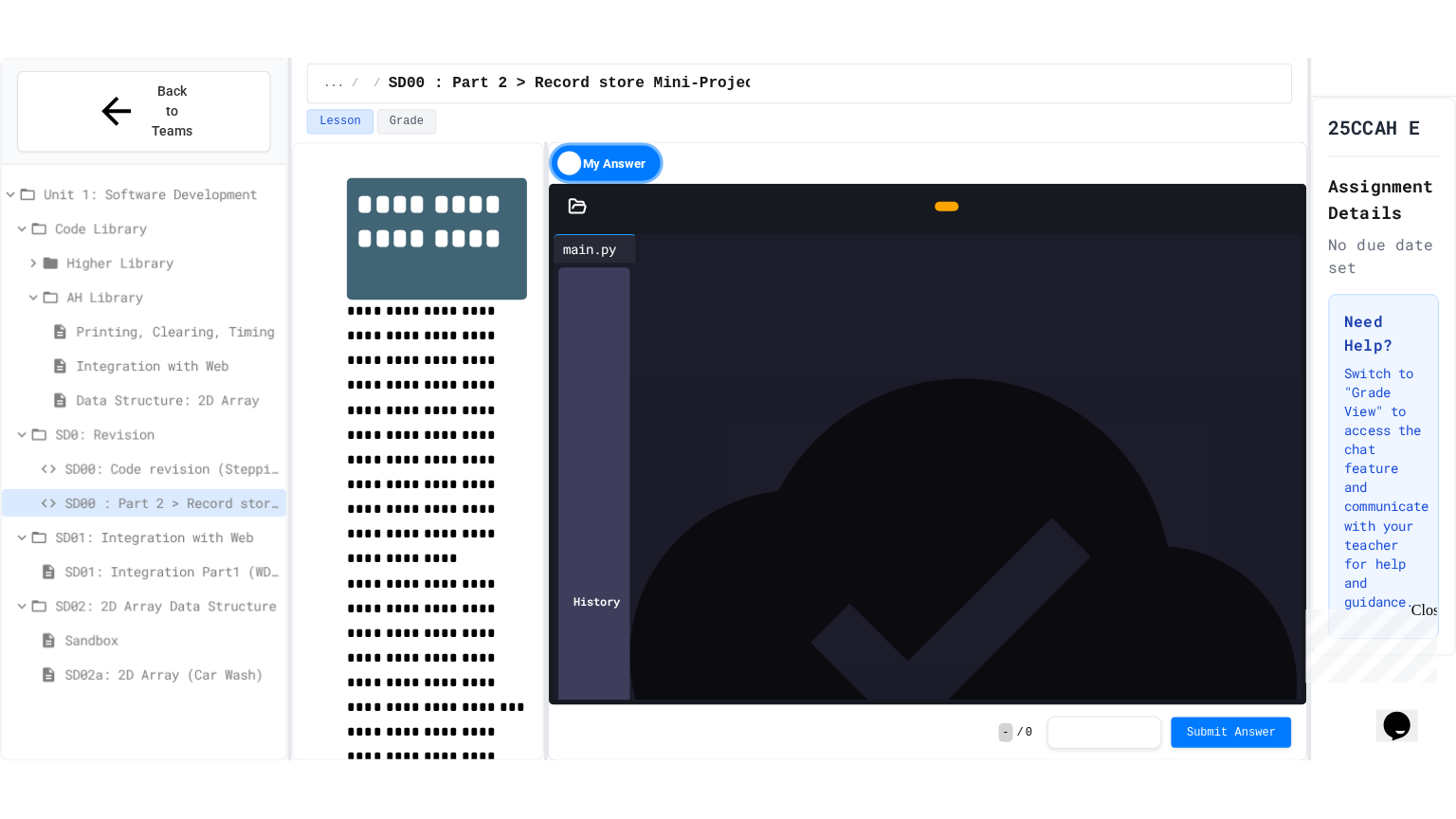 scroll, scrollTop: 2151, scrollLeft: 0, axis: vertical 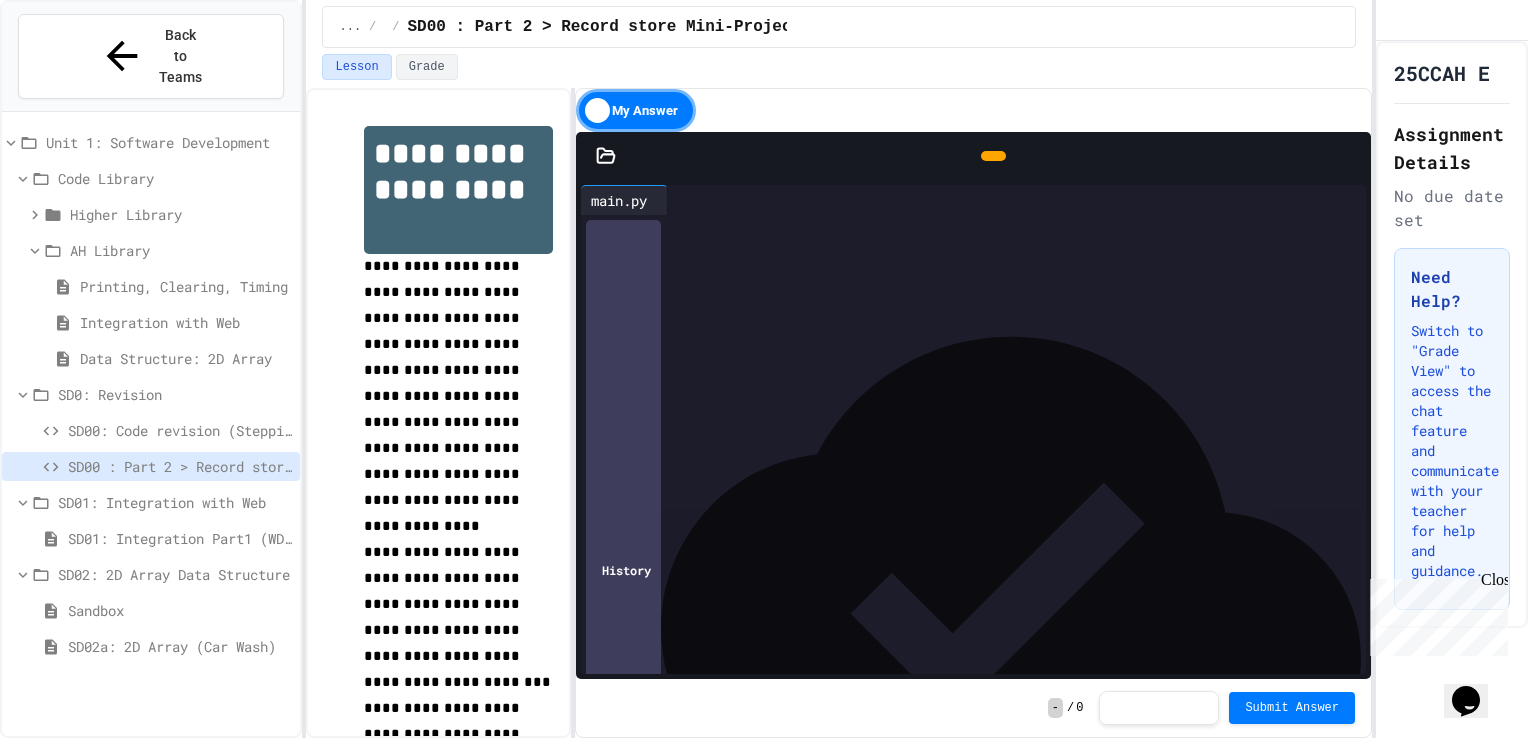click 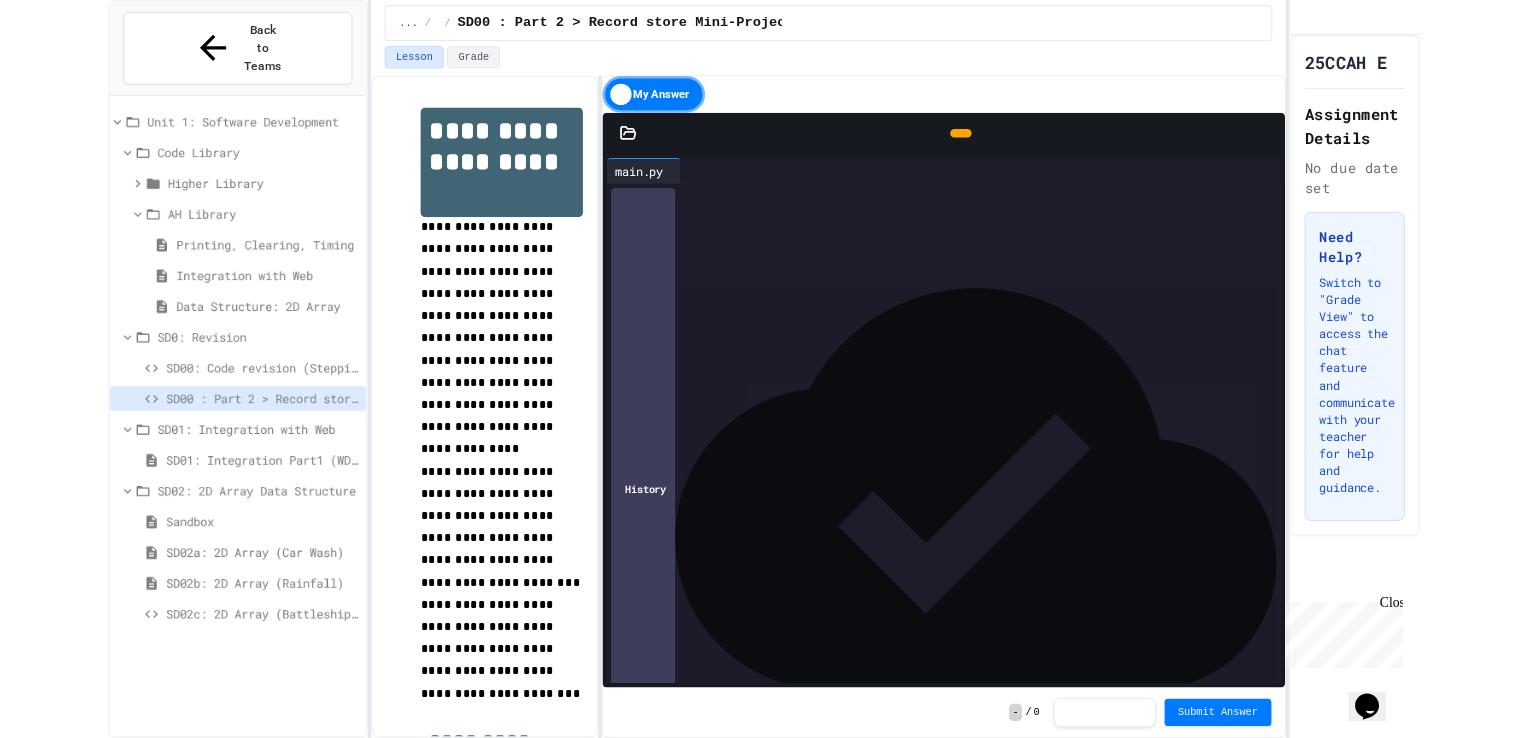 scroll, scrollTop: 1913, scrollLeft: 0, axis: vertical 